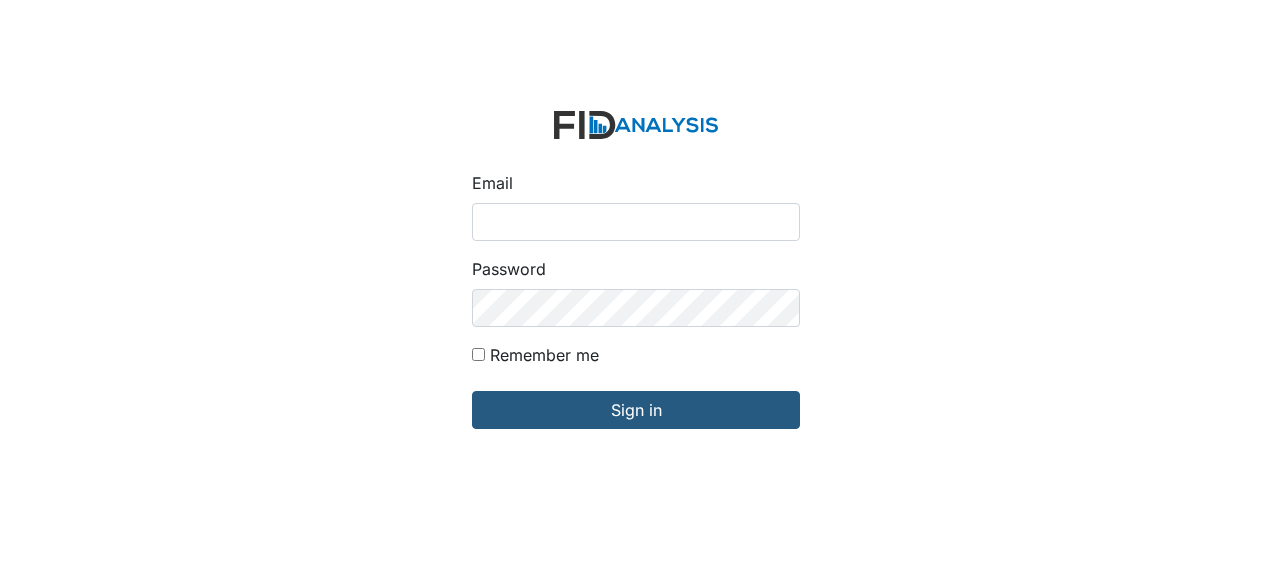 scroll, scrollTop: 0, scrollLeft: 0, axis: both 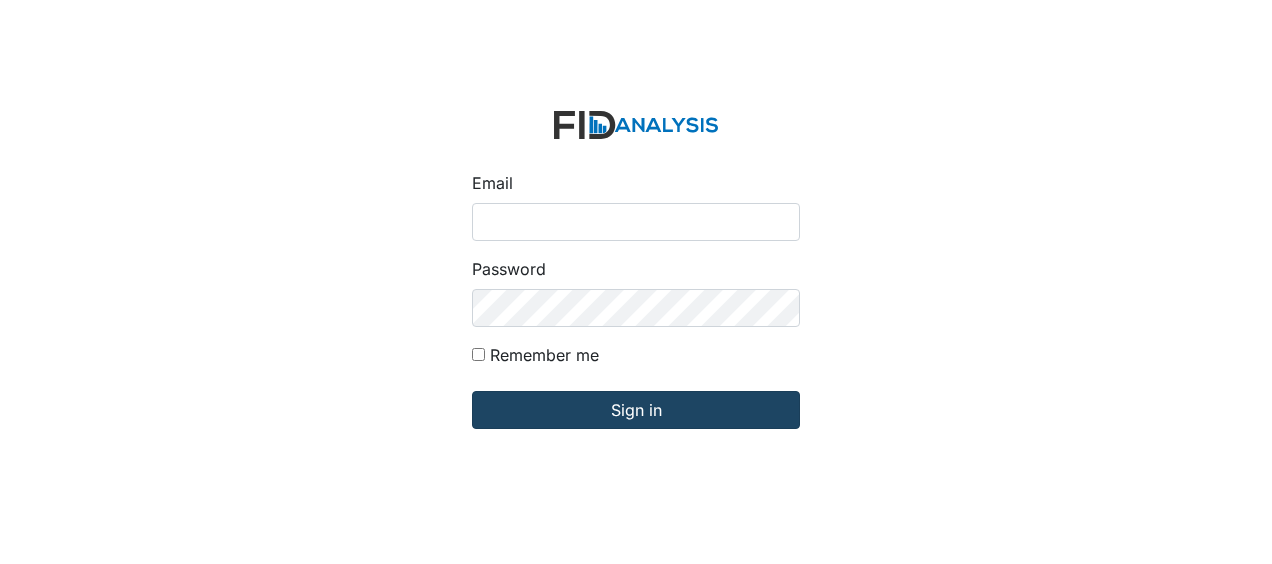 type on "[EMAIL_ADDRESS][DOMAIN_NAME]" 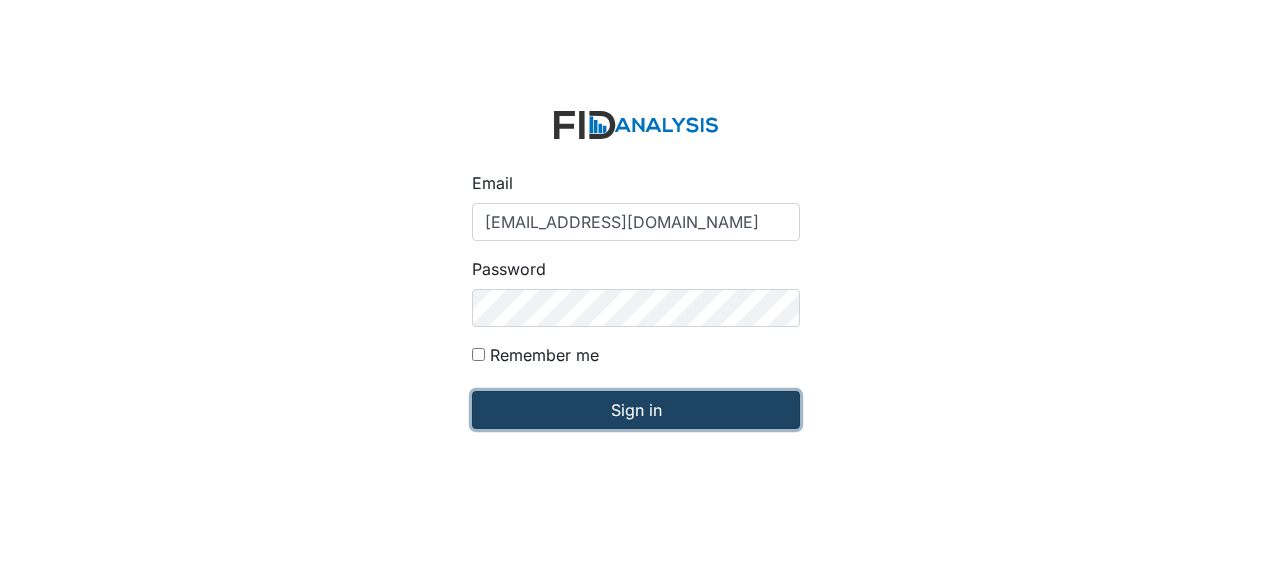 click on "Sign in" at bounding box center [636, 410] 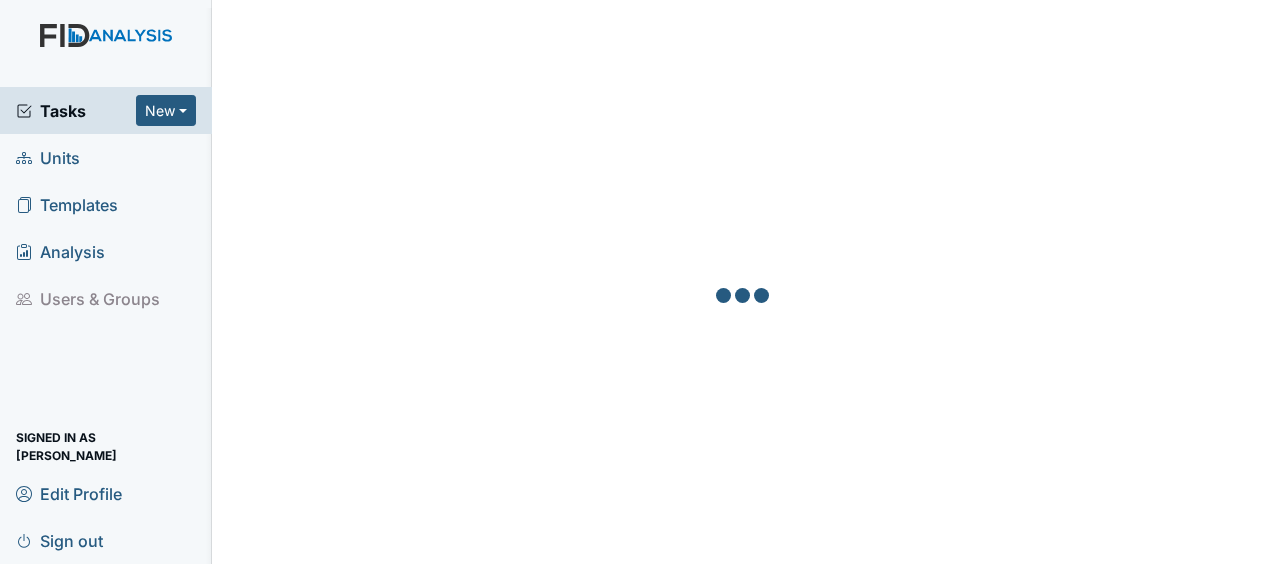 scroll, scrollTop: 0, scrollLeft: 0, axis: both 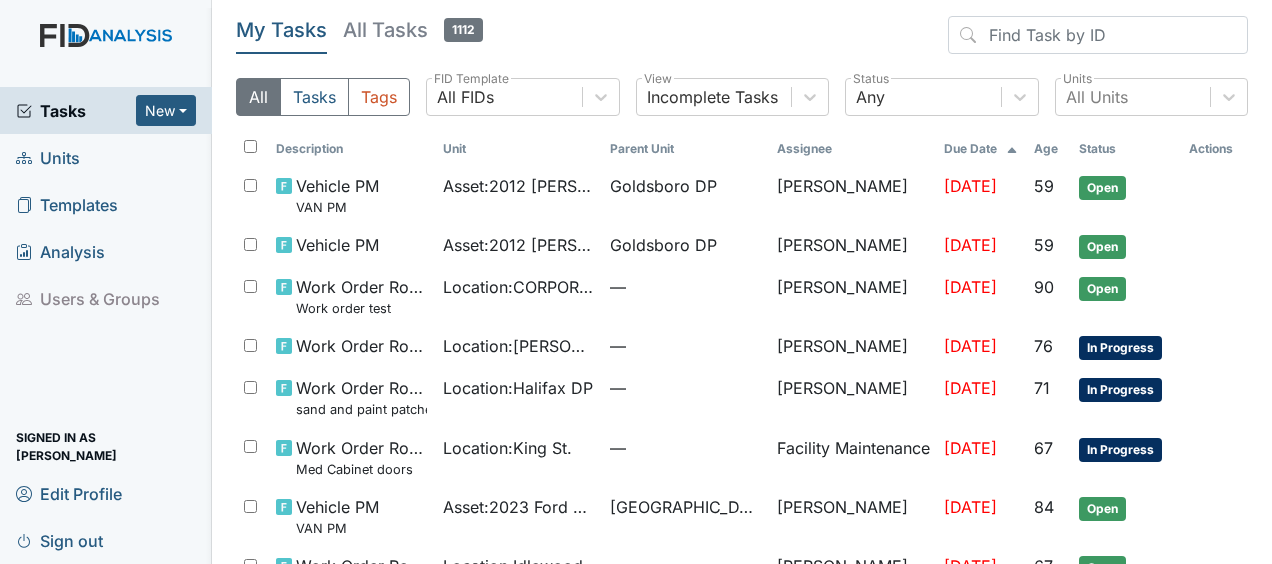 click on "Units" at bounding box center [48, 157] 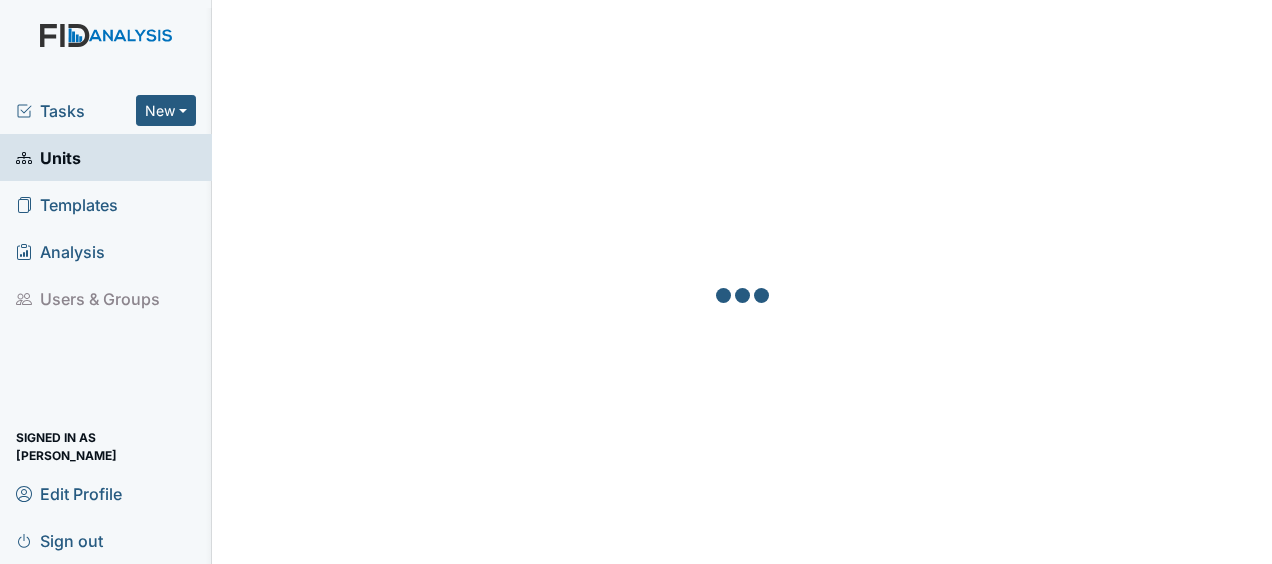 scroll, scrollTop: 0, scrollLeft: 0, axis: both 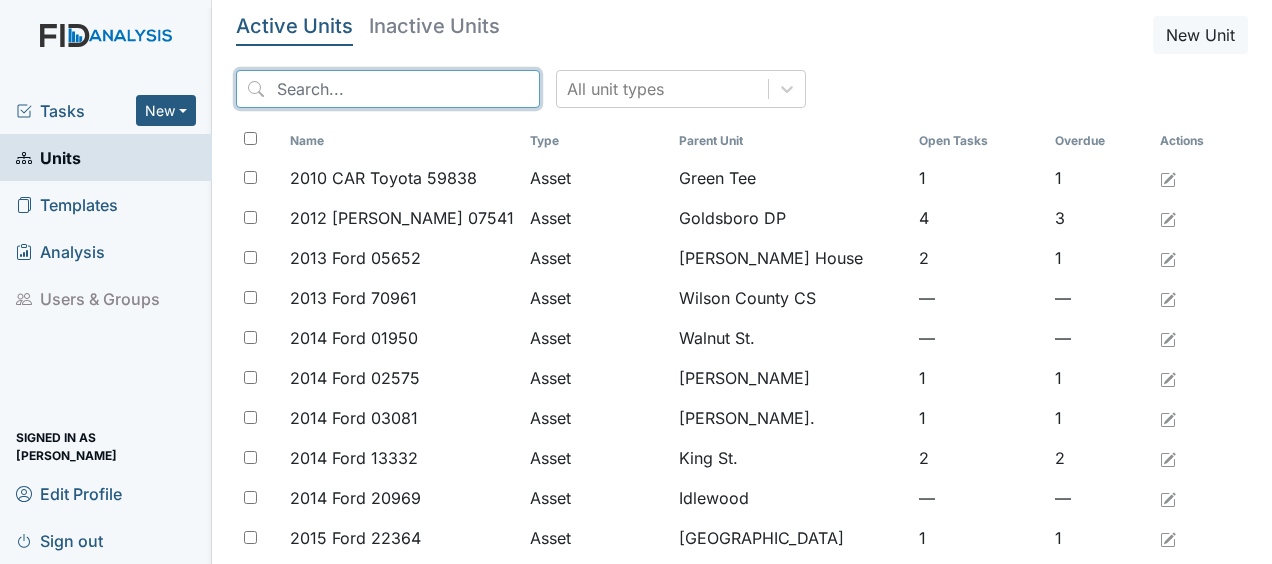 click at bounding box center (388, 89) 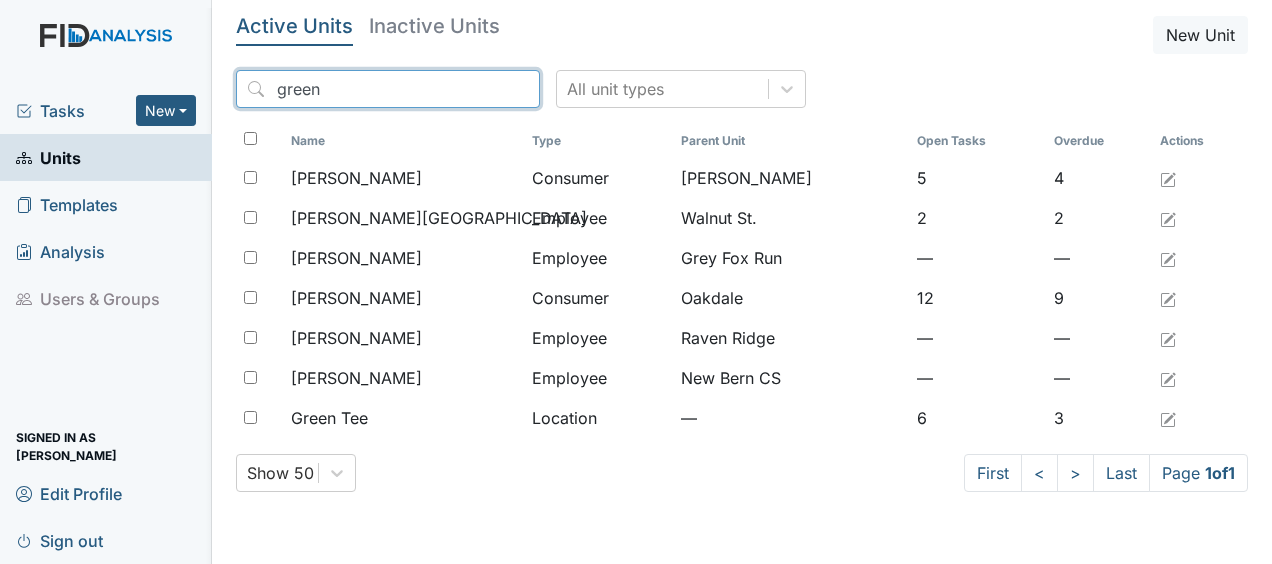 click on "green" at bounding box center [388, 89] 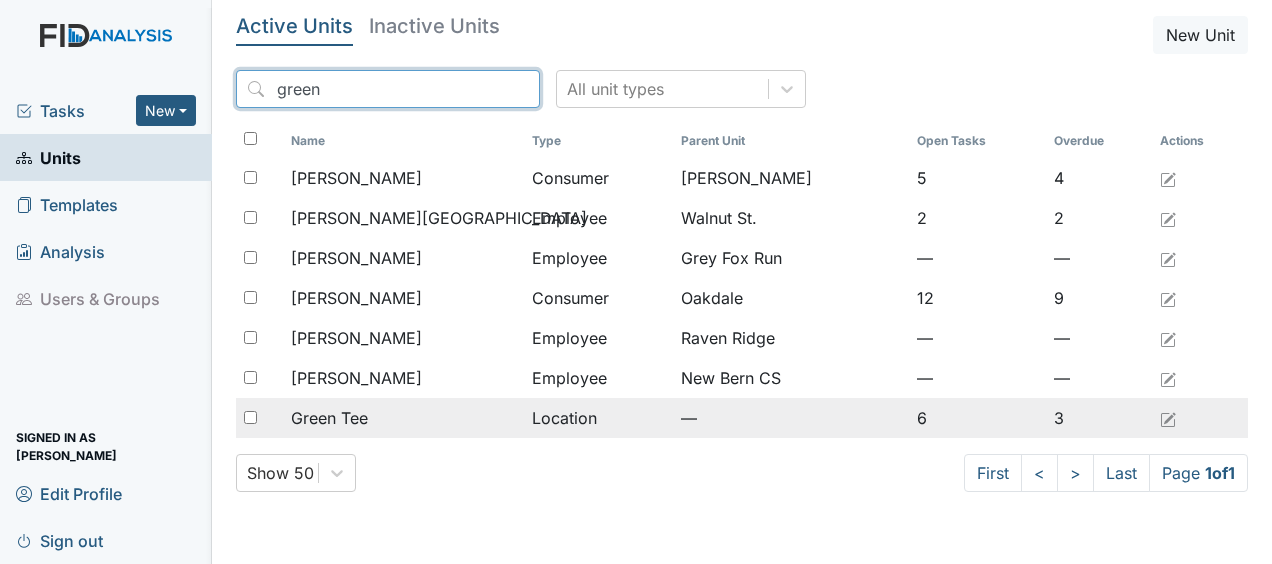 type on "green" 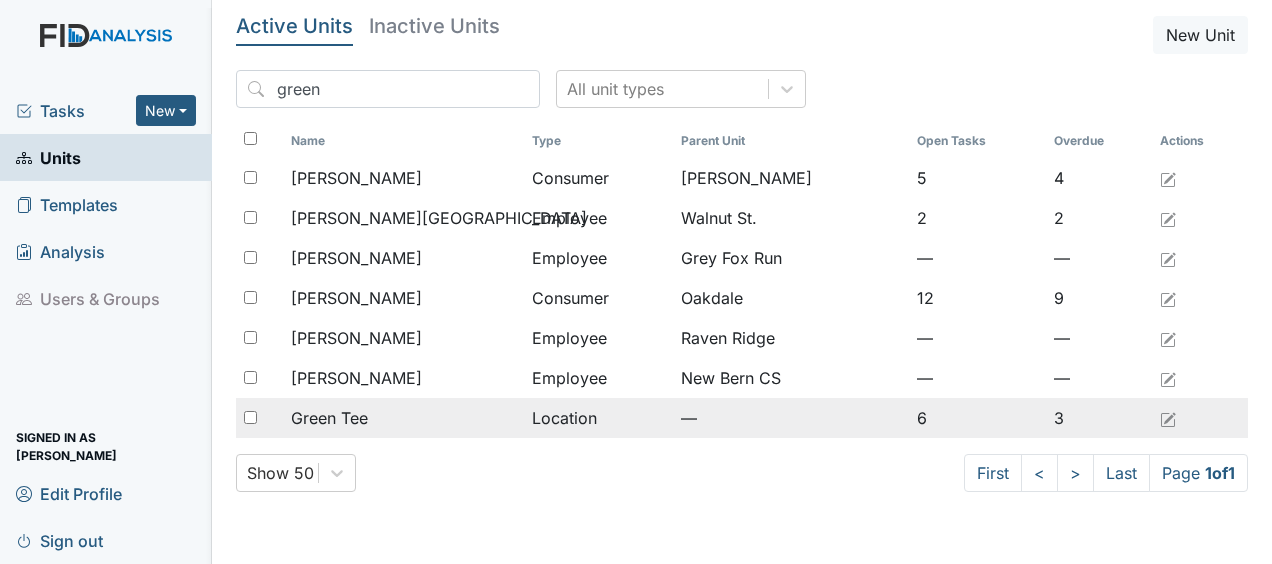 click on "Green Tee" at bounding box center [329, 418] 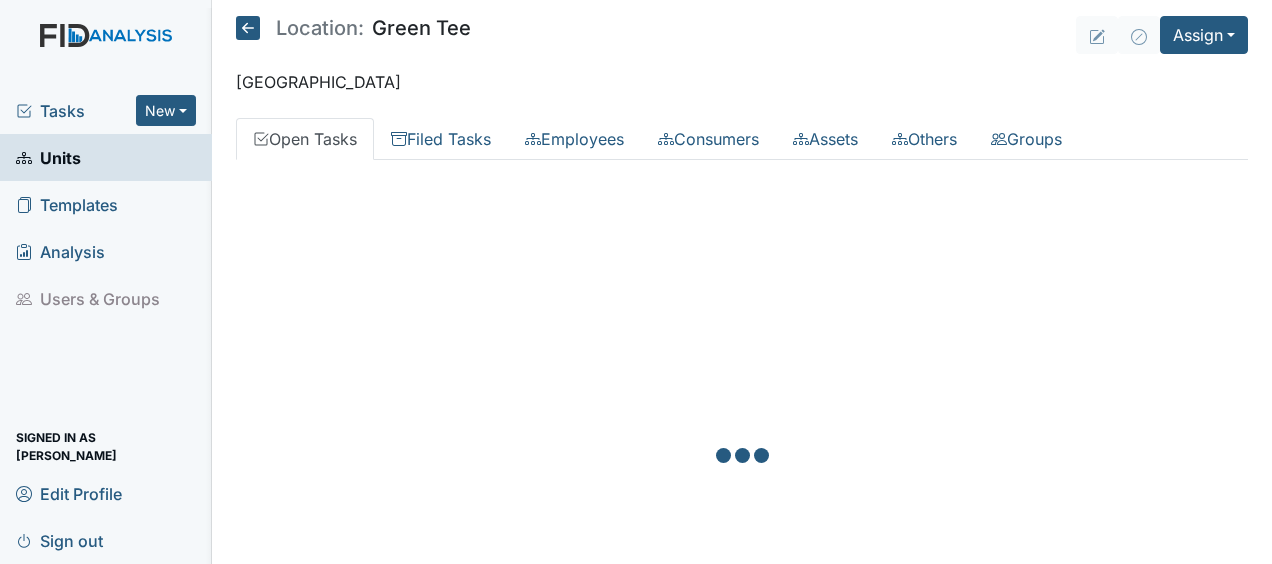 scroll, scrollTop: 0, scrollLeft: 0, axis: both 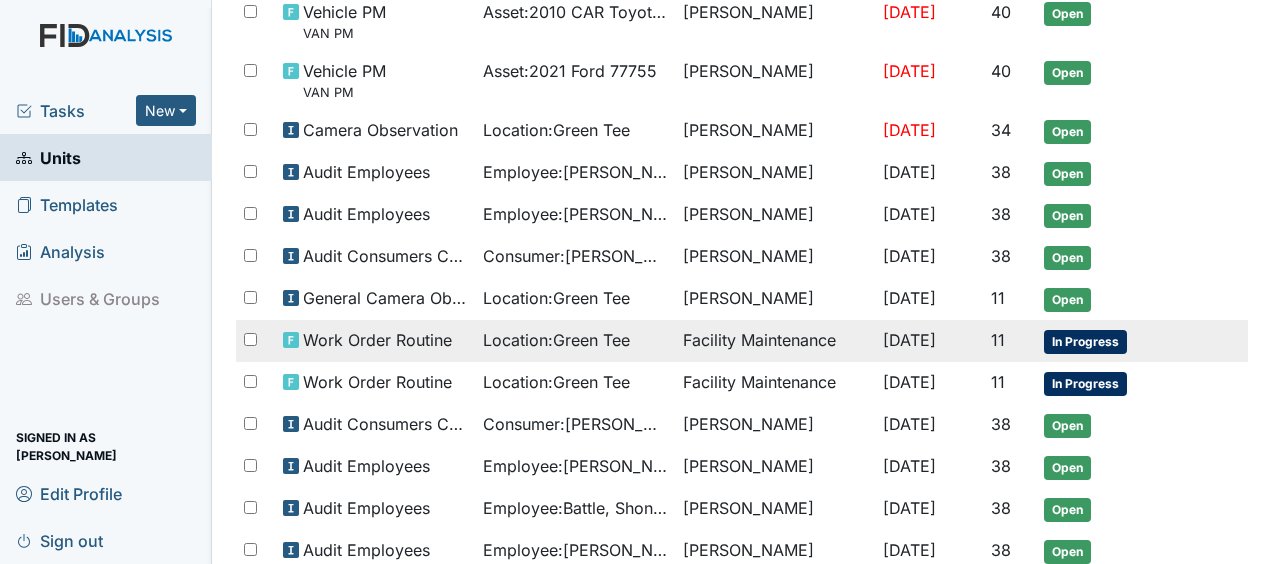 click on "Work Order Routine" at bounding box center [377, 340] 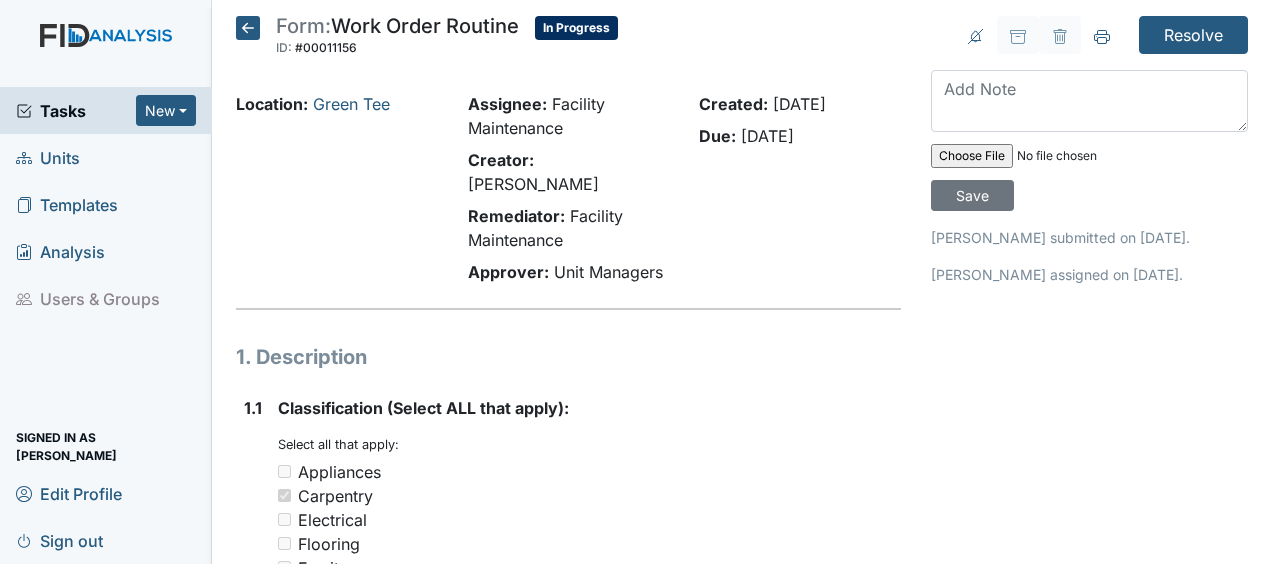 scroll, scrollTop: 0, scrollLeft: 0, axis: both 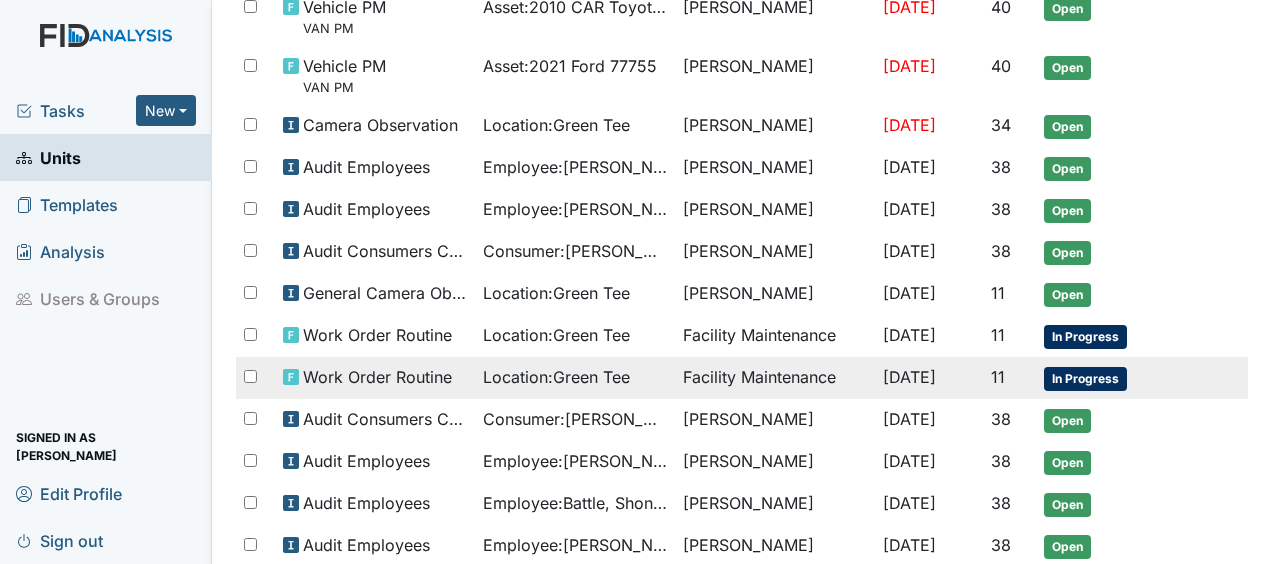 click on "Location :  Green Tee" at bounding box center (556, 377) 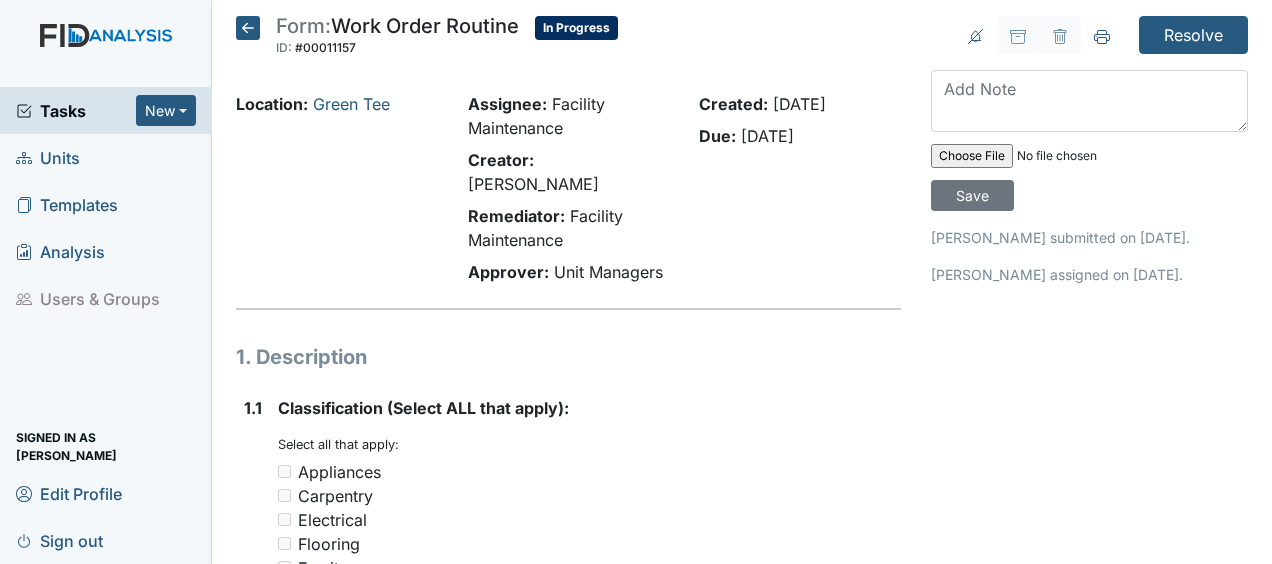 scroll, scrollTop: 0, scrollLeft: 0, axis: both 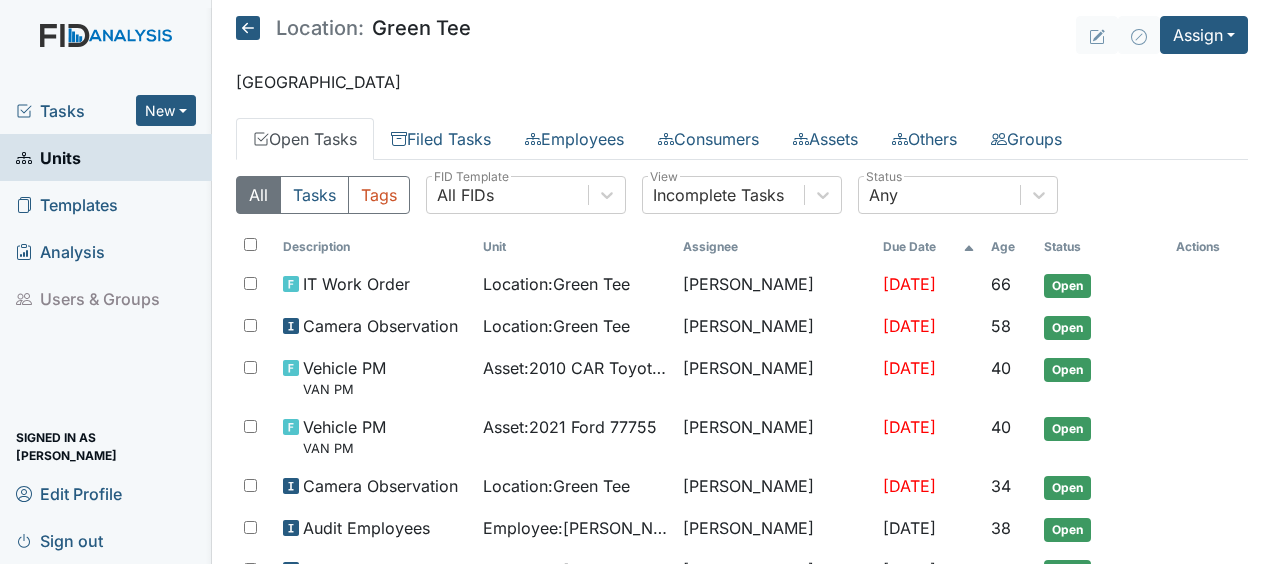 click 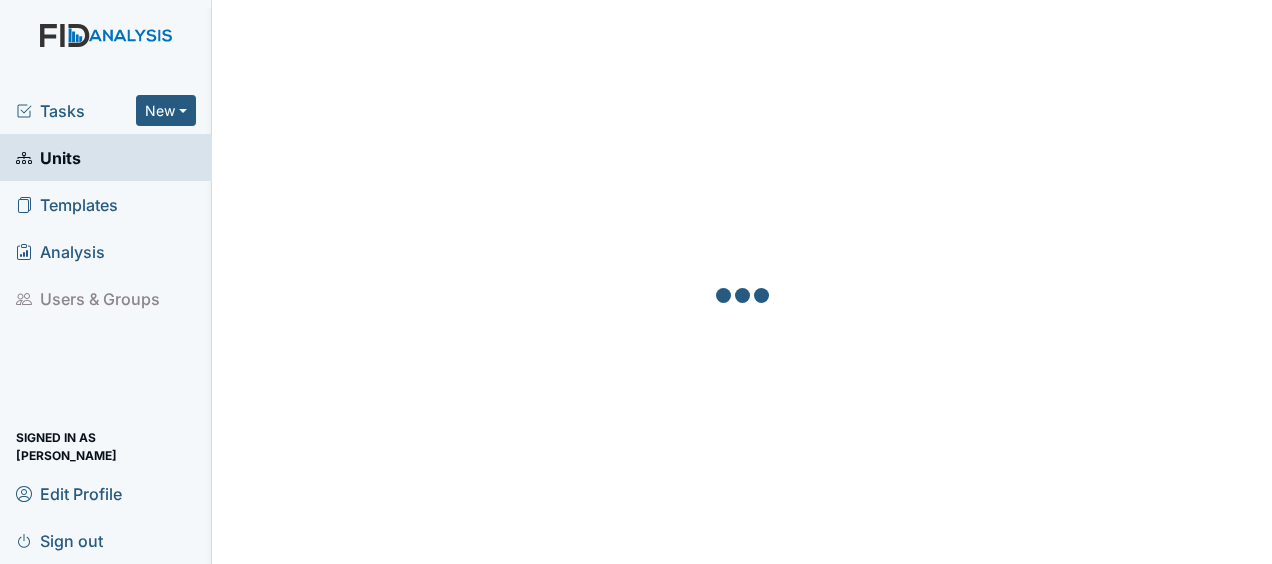 scroll, scrollTop: 0, scrollLeft: 0, axis: both 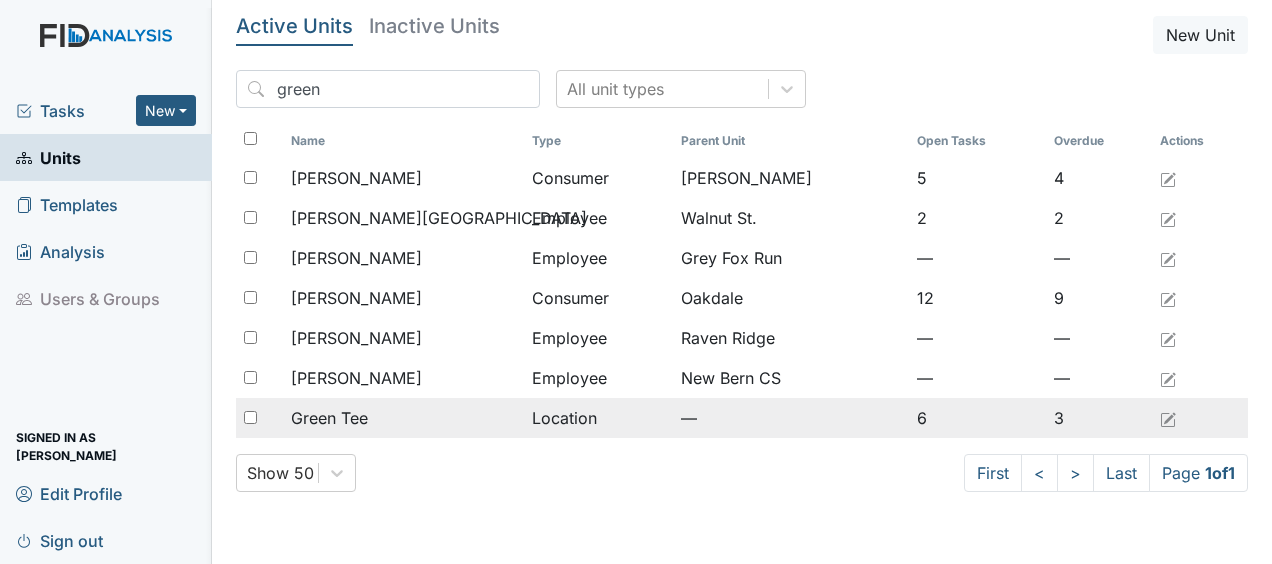 click on "Green Tee" at bounding box center [329, 418] 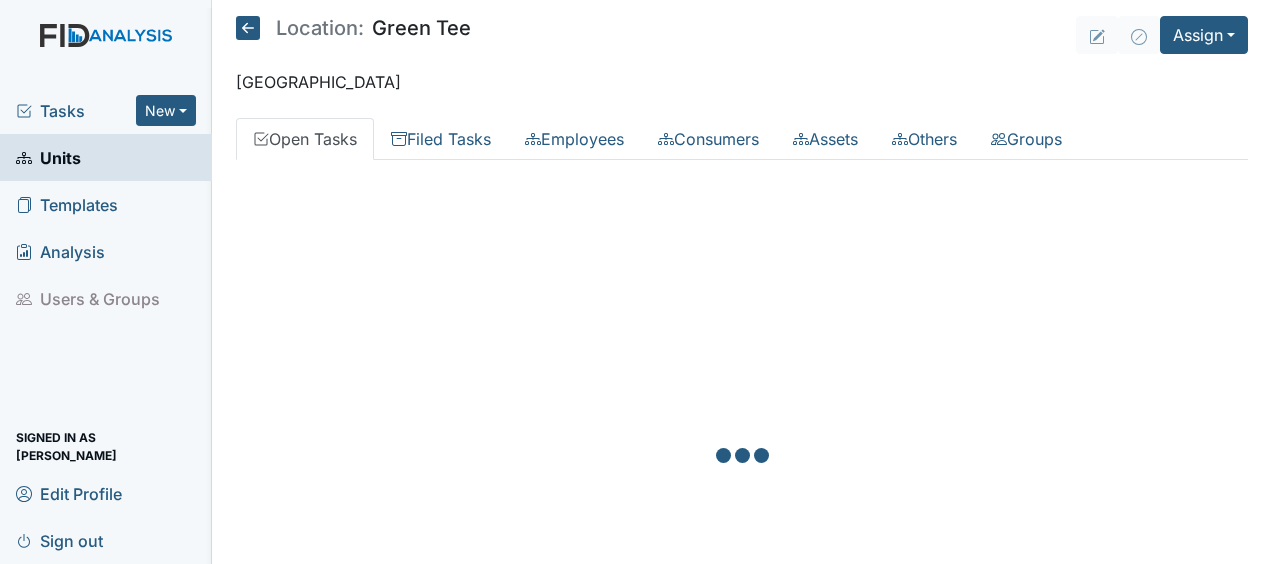 scroll, scrollTop: 0, scrollLeft: 0, axis: both 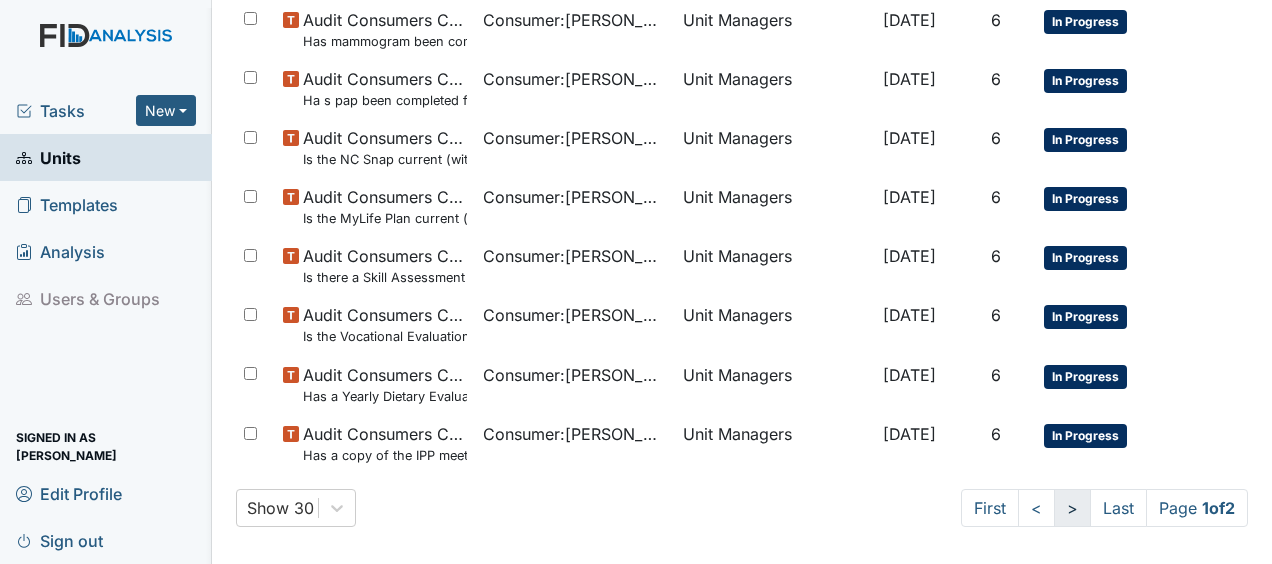 click on ">" at bounding box center [1072, 508] 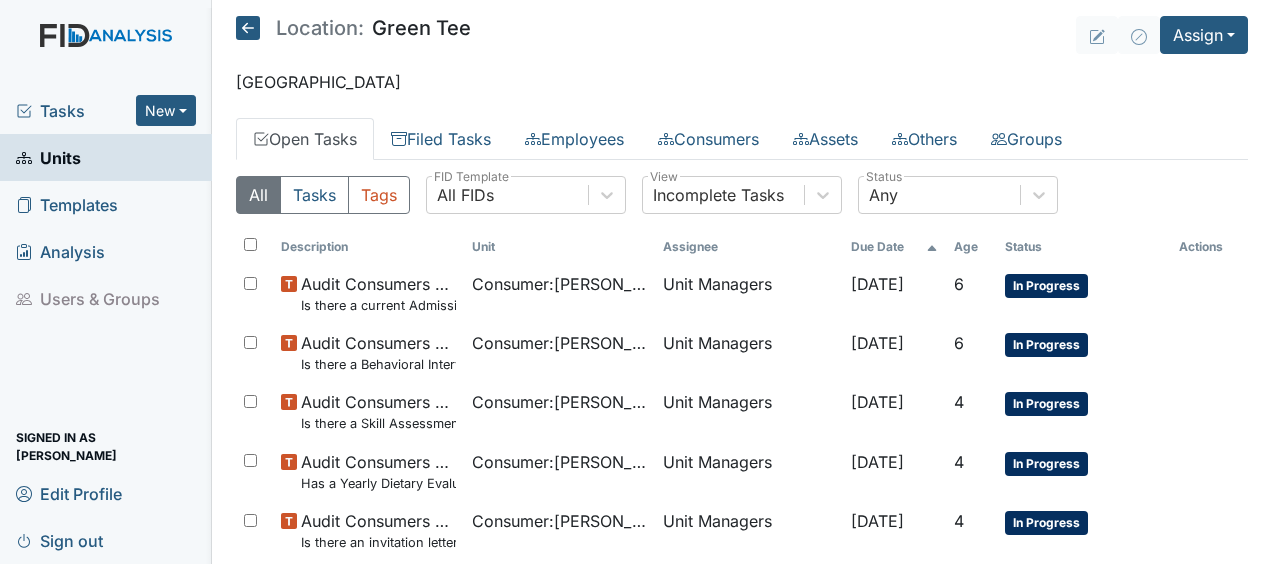 scroll, scrollTop: 6, scrollLeft: 0, axis: vertical 